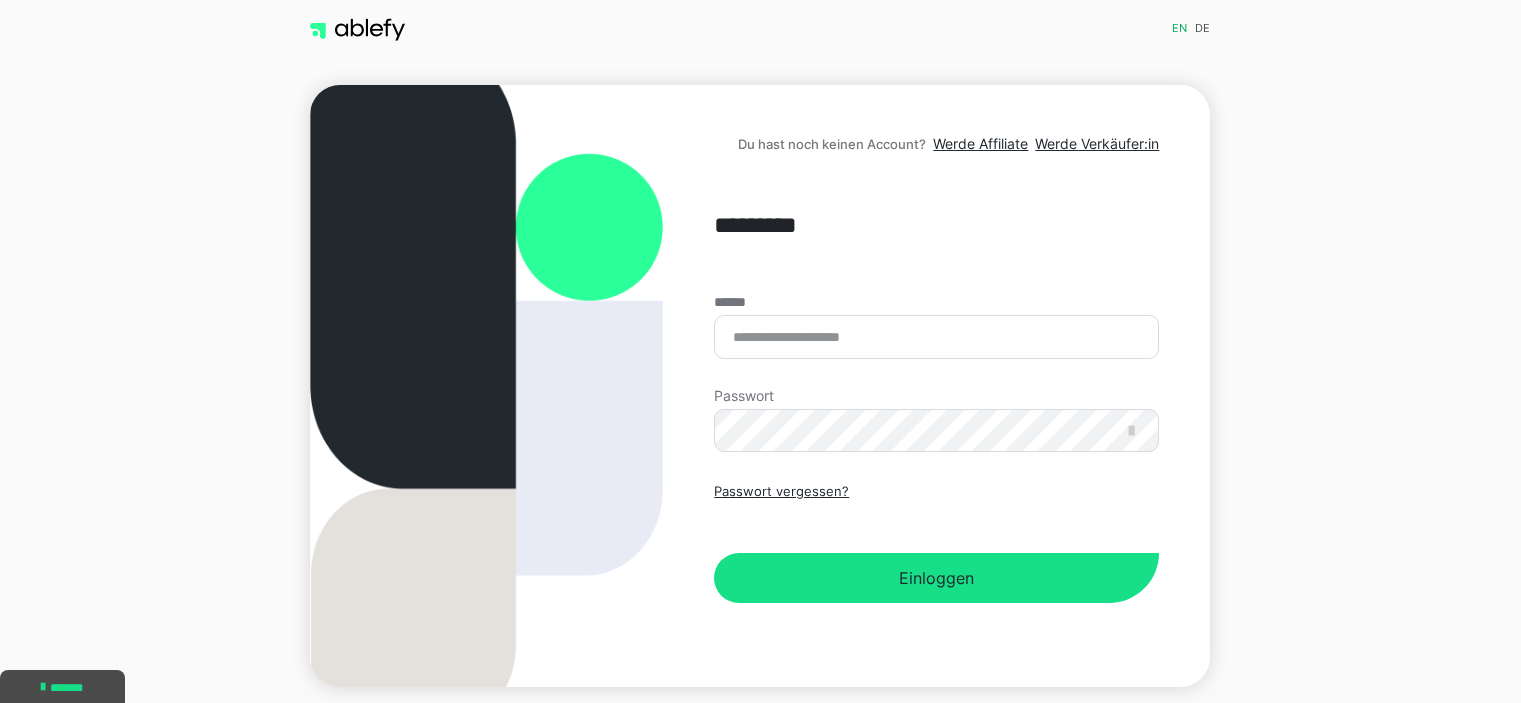 scroll, scrollTop: 0, scrollLeft: 0, axis: both 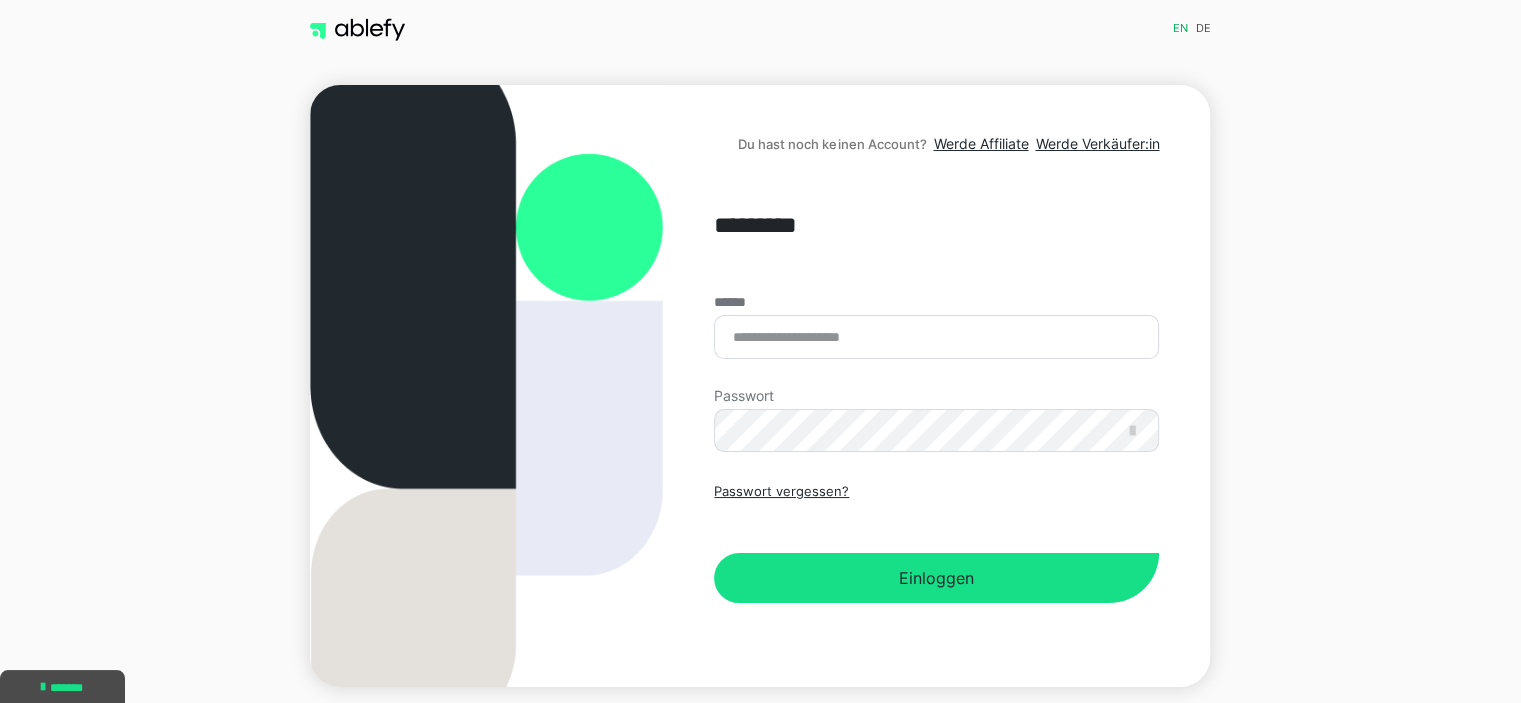 type on "**********" 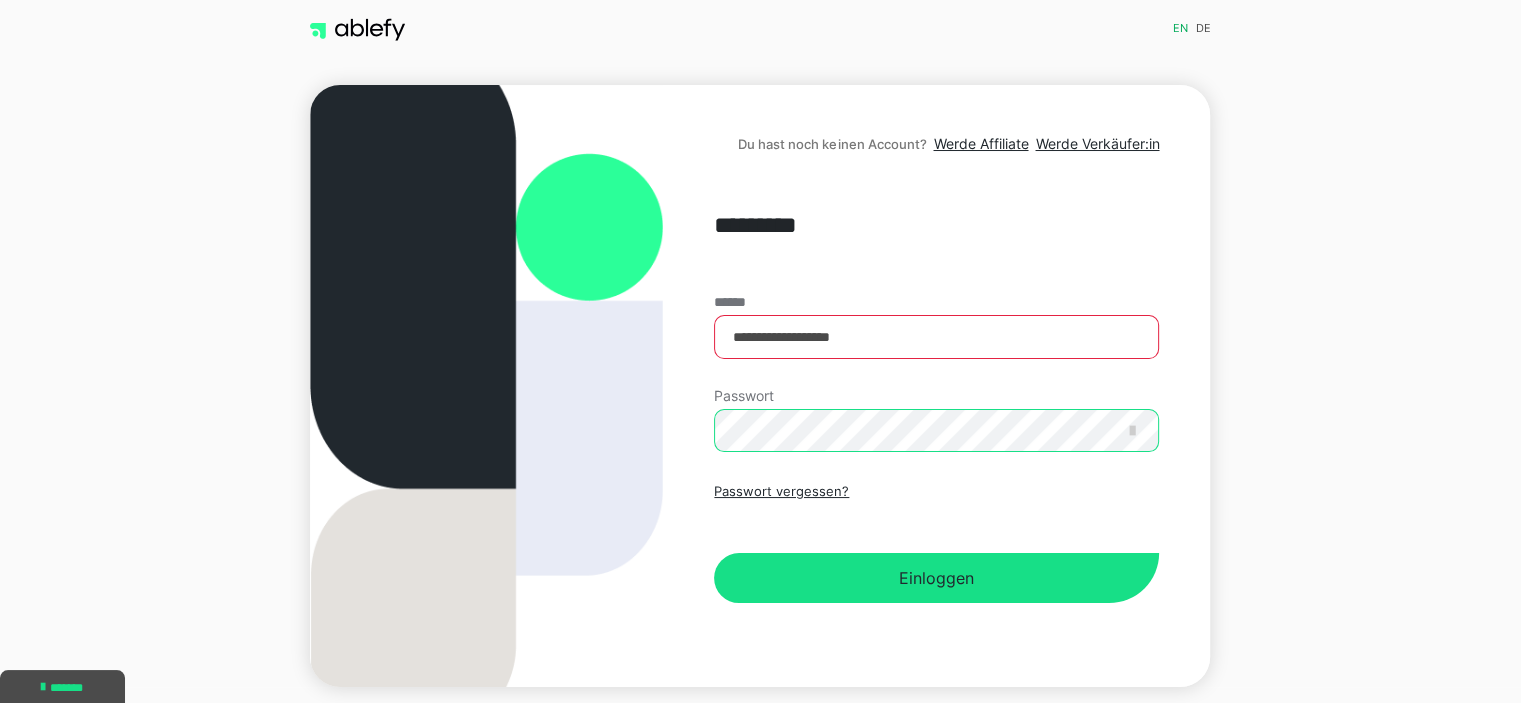 click on "Einloggen" at bounding box center (936, 578) 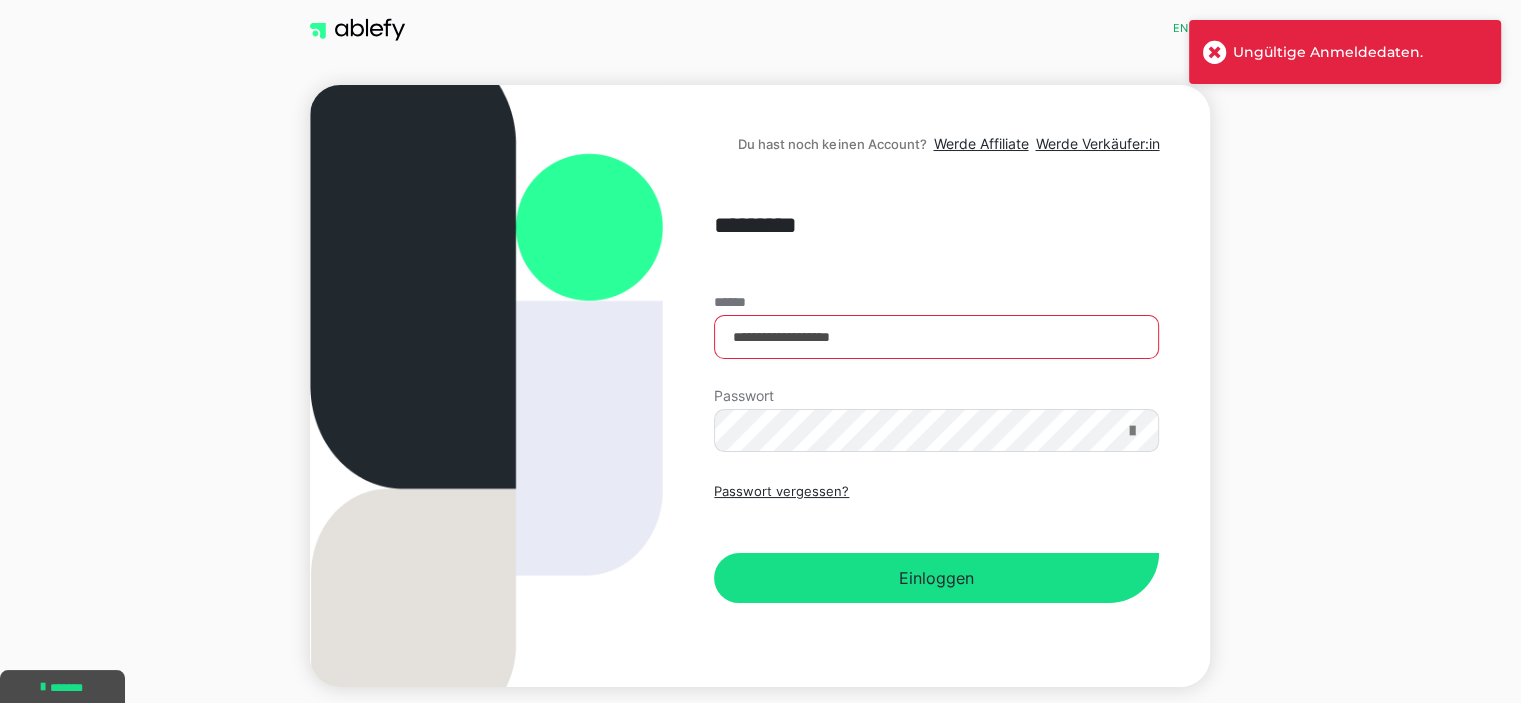 click at bounding box center [1131, 431] 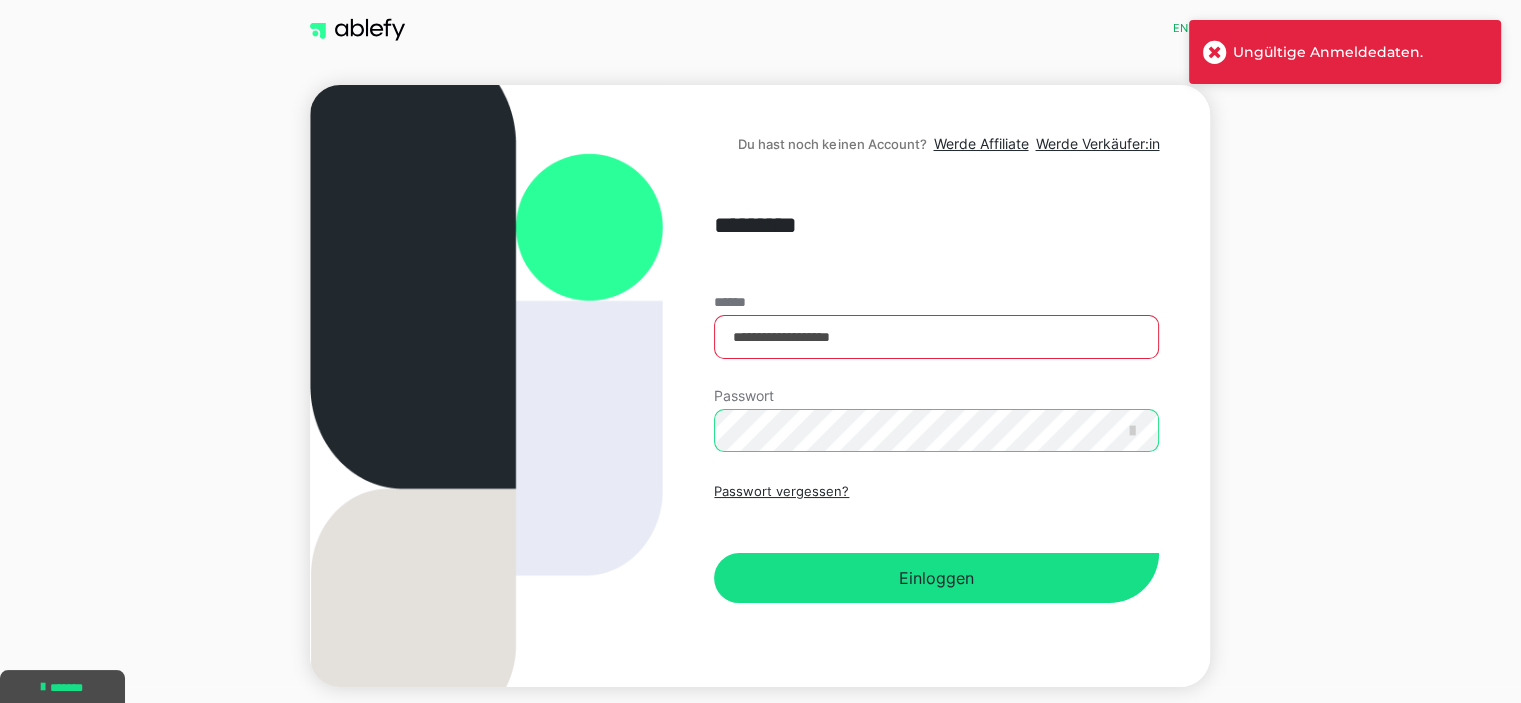 click on "**********" at bounding box center (936, 386) 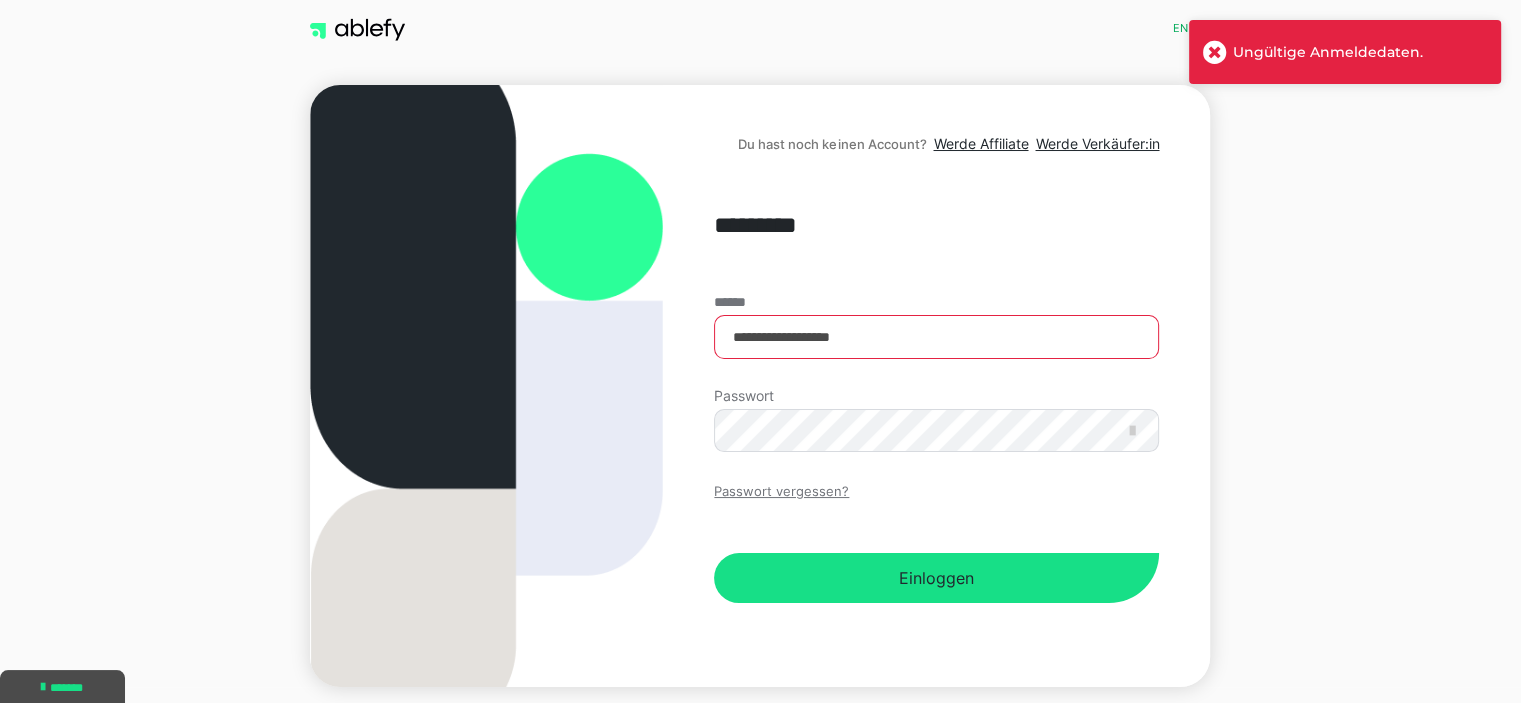 click on "Passwort vergessen?" at bounding box center [781, 492] 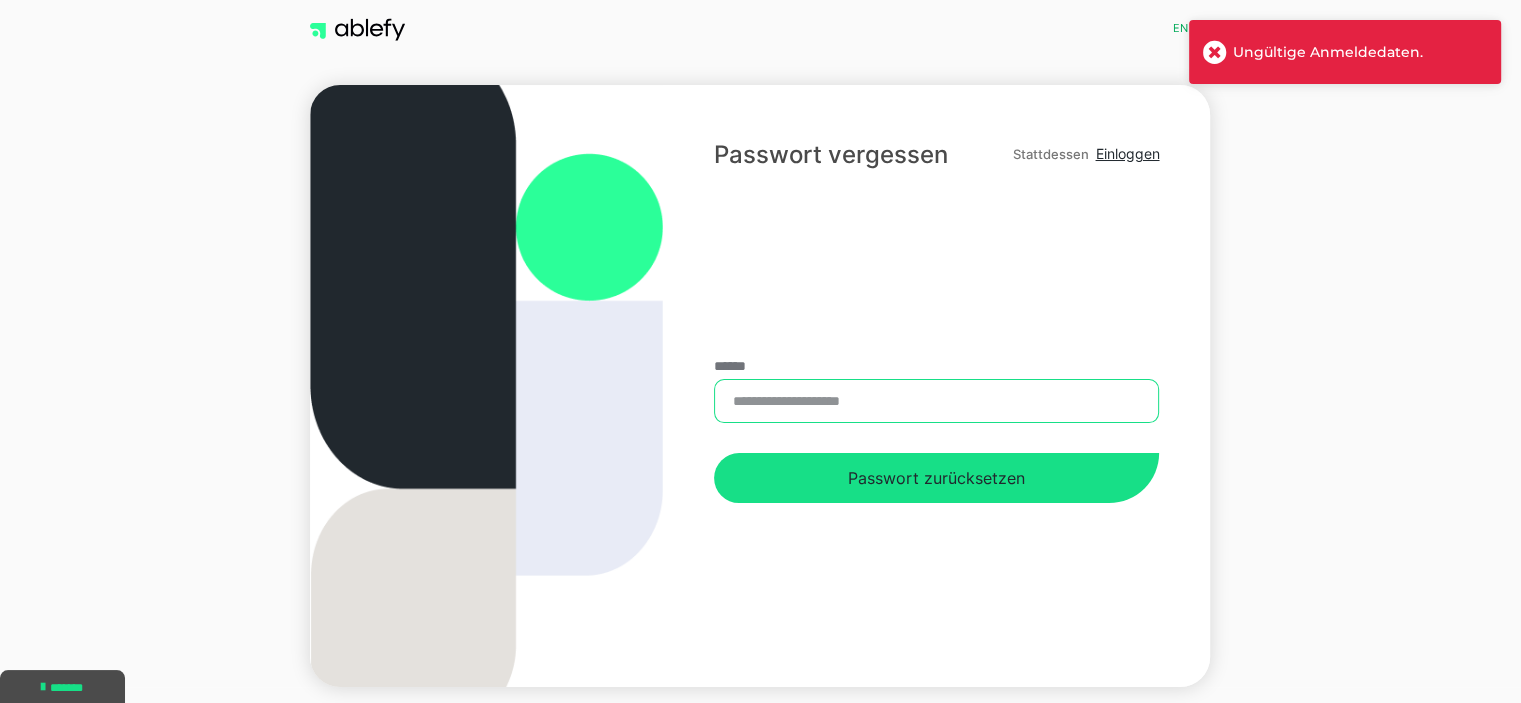click on "******" at bounding box center (936, 401) 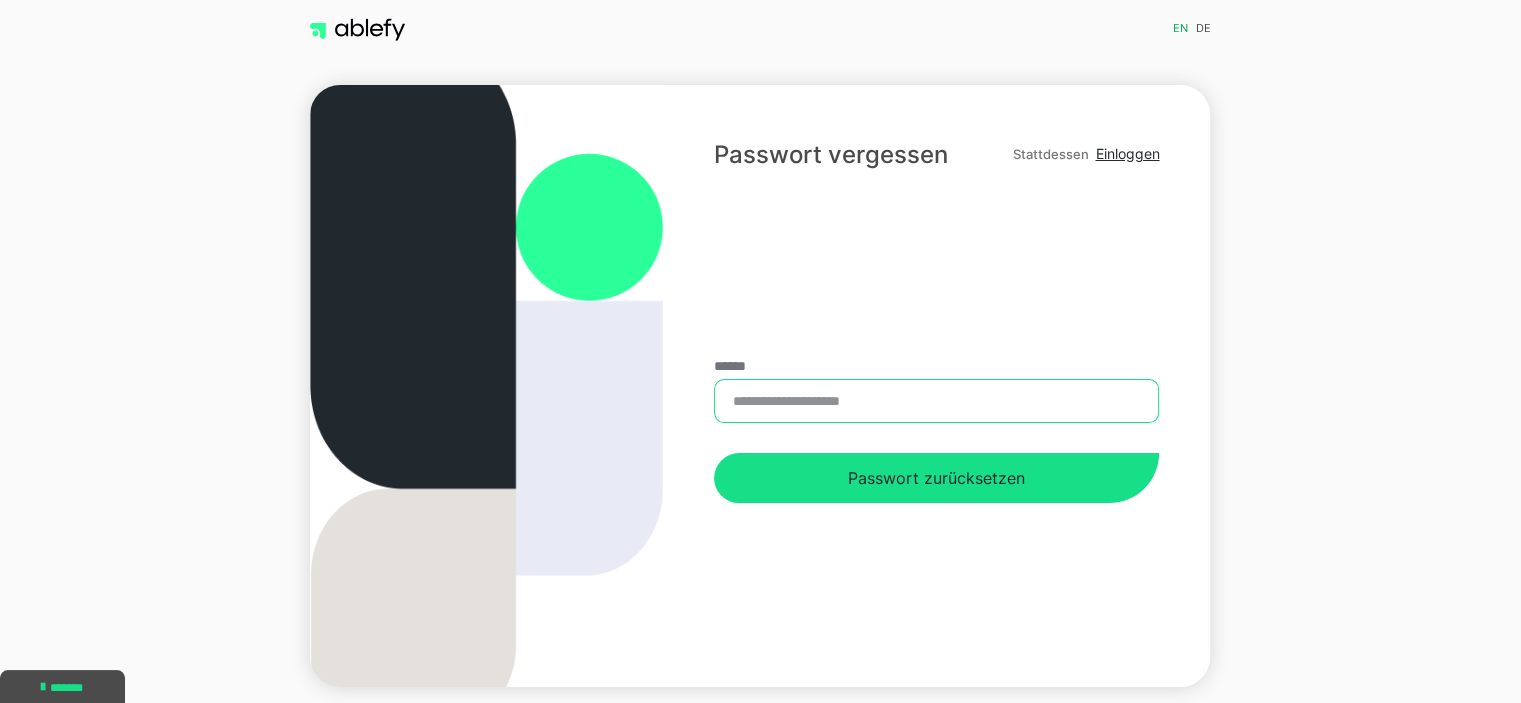 click on "******" at bounding box center [936, 401] 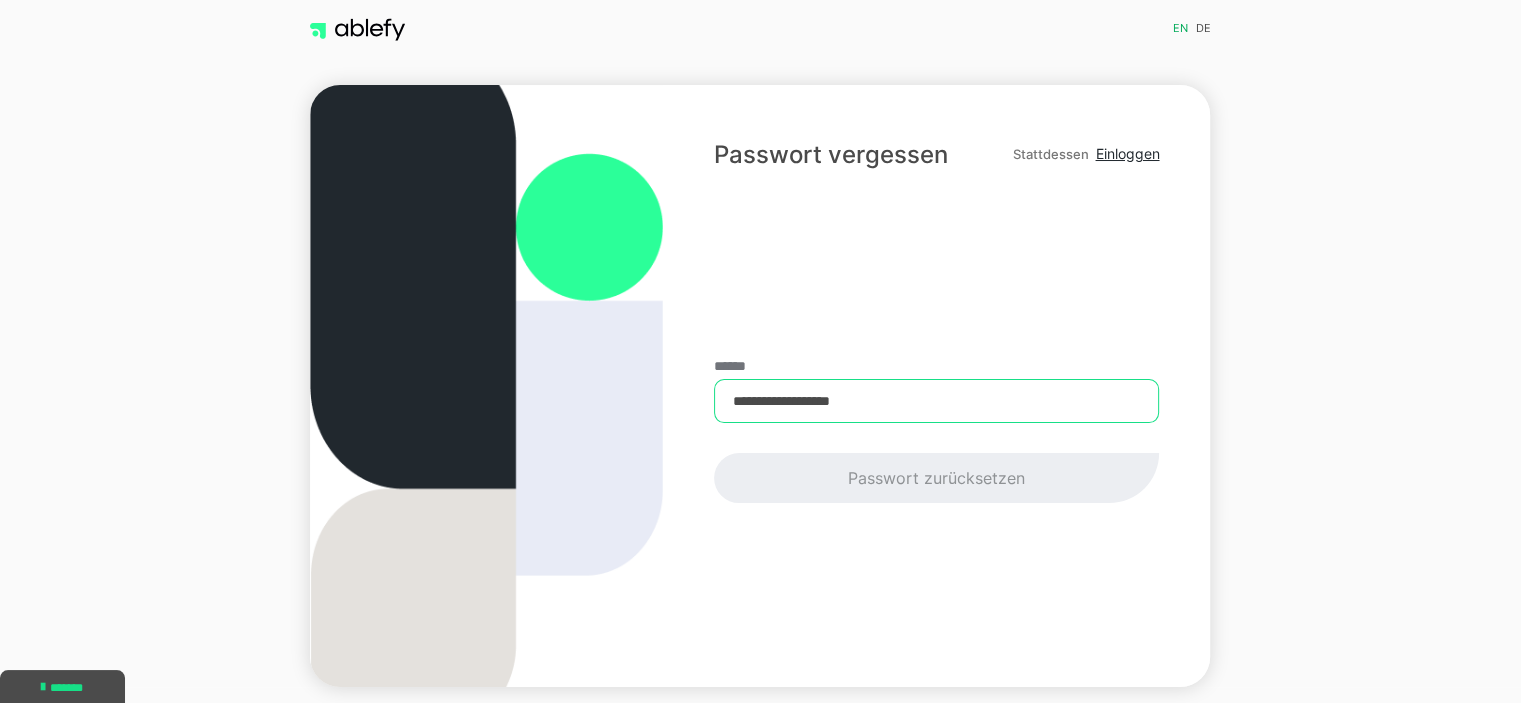 type on "**********" 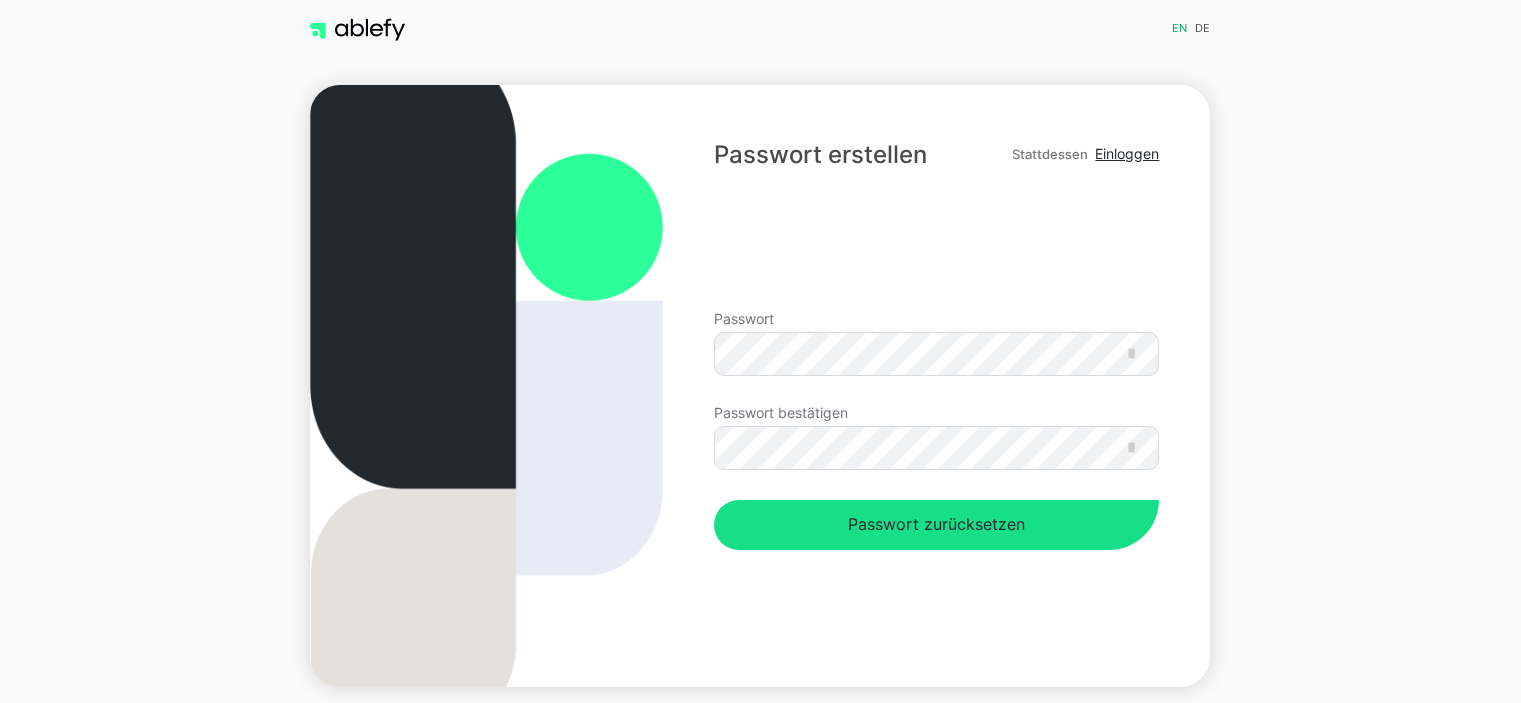 scroll, scrollTop: 0, scrollLeft: 0, axis: both 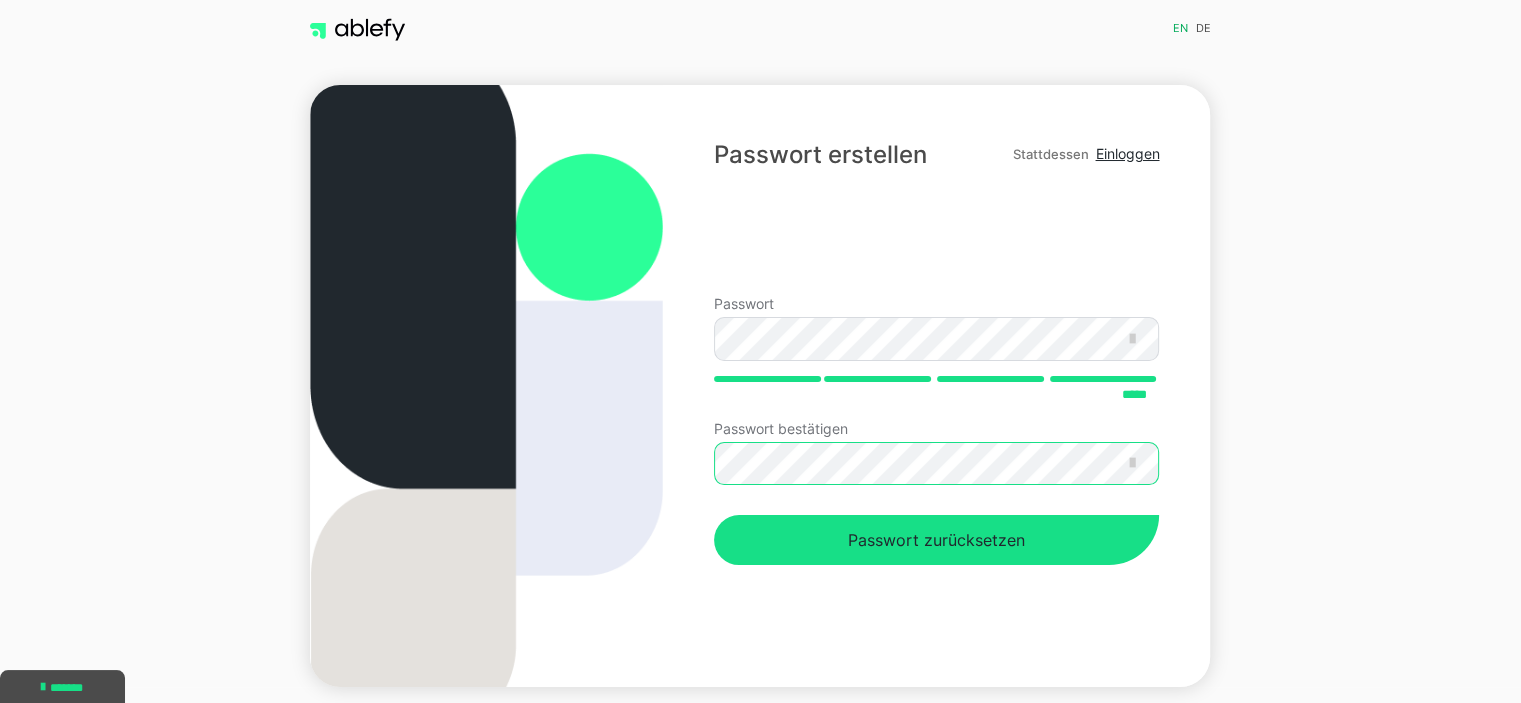 click on "Passwort zurücksetzen" at bounding box center [936, 540] 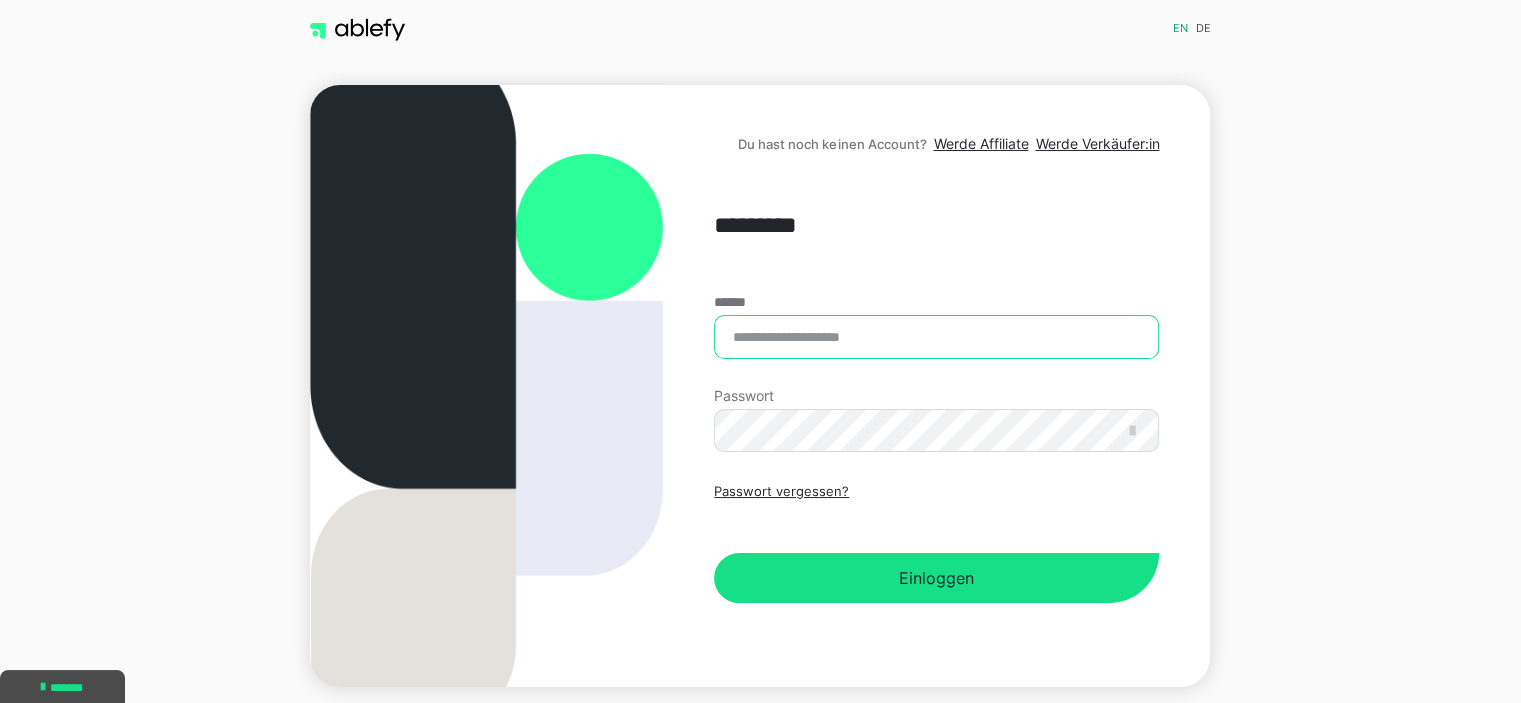 click on "******" at bounding box center (936, 337) 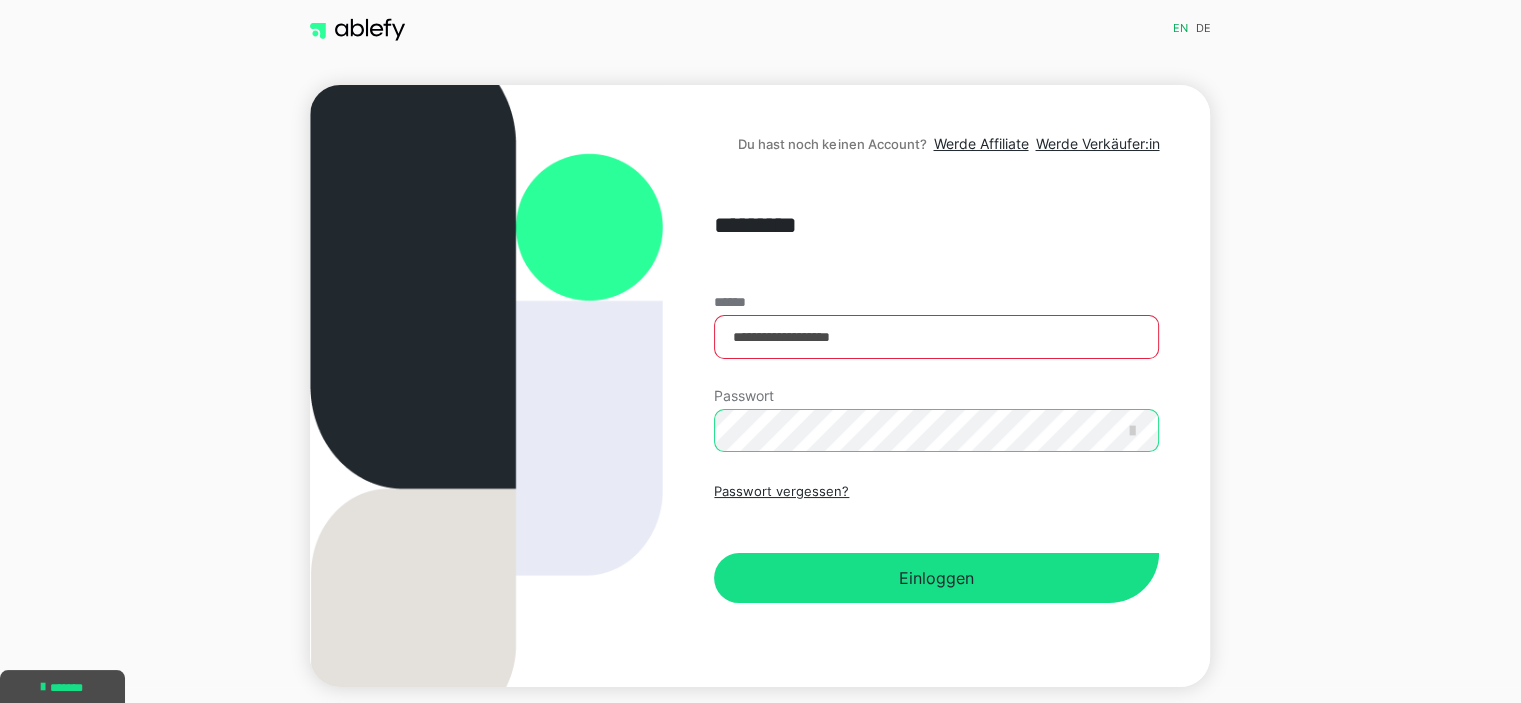 click on "Einloggen" at bounding box center [936, 578] 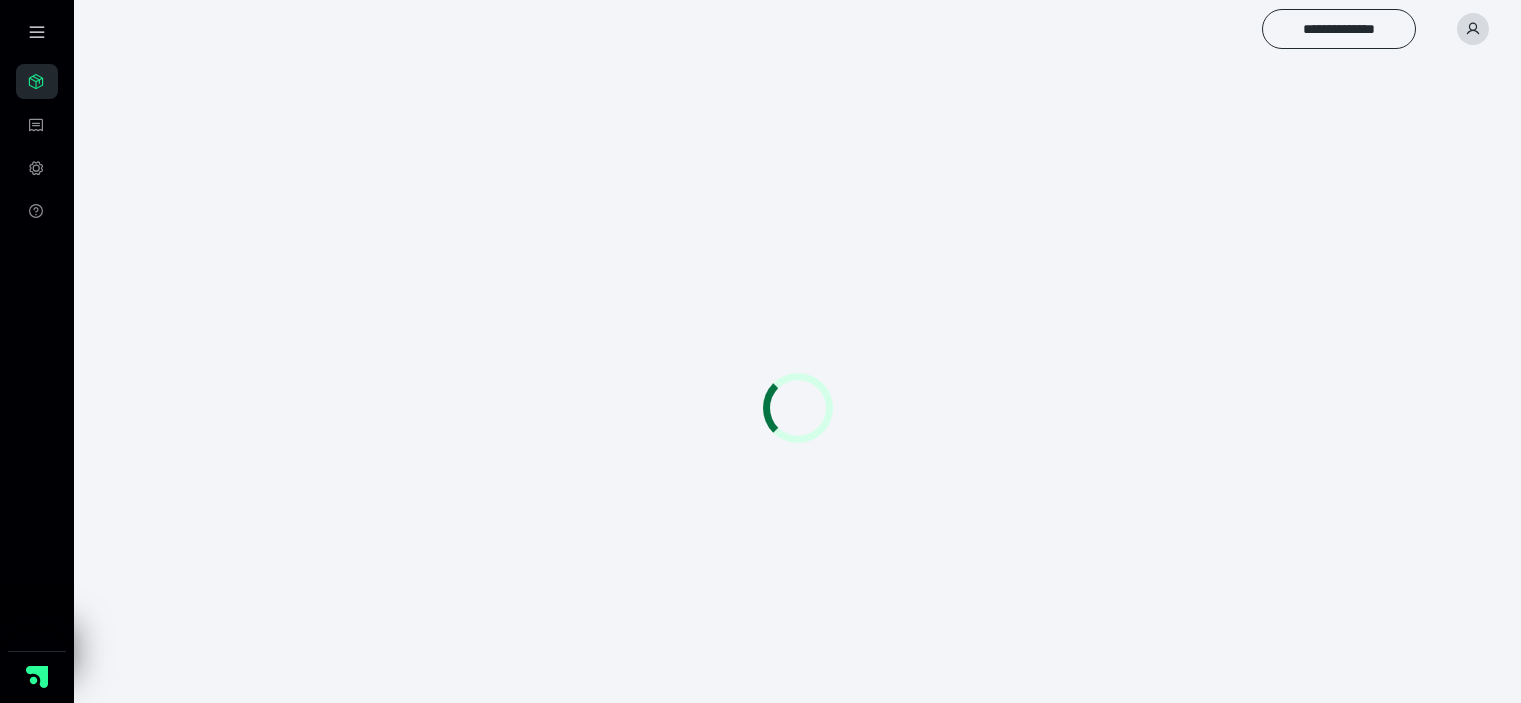 scroll, scrollTop: 0, scrollLeft: 0, axis: both 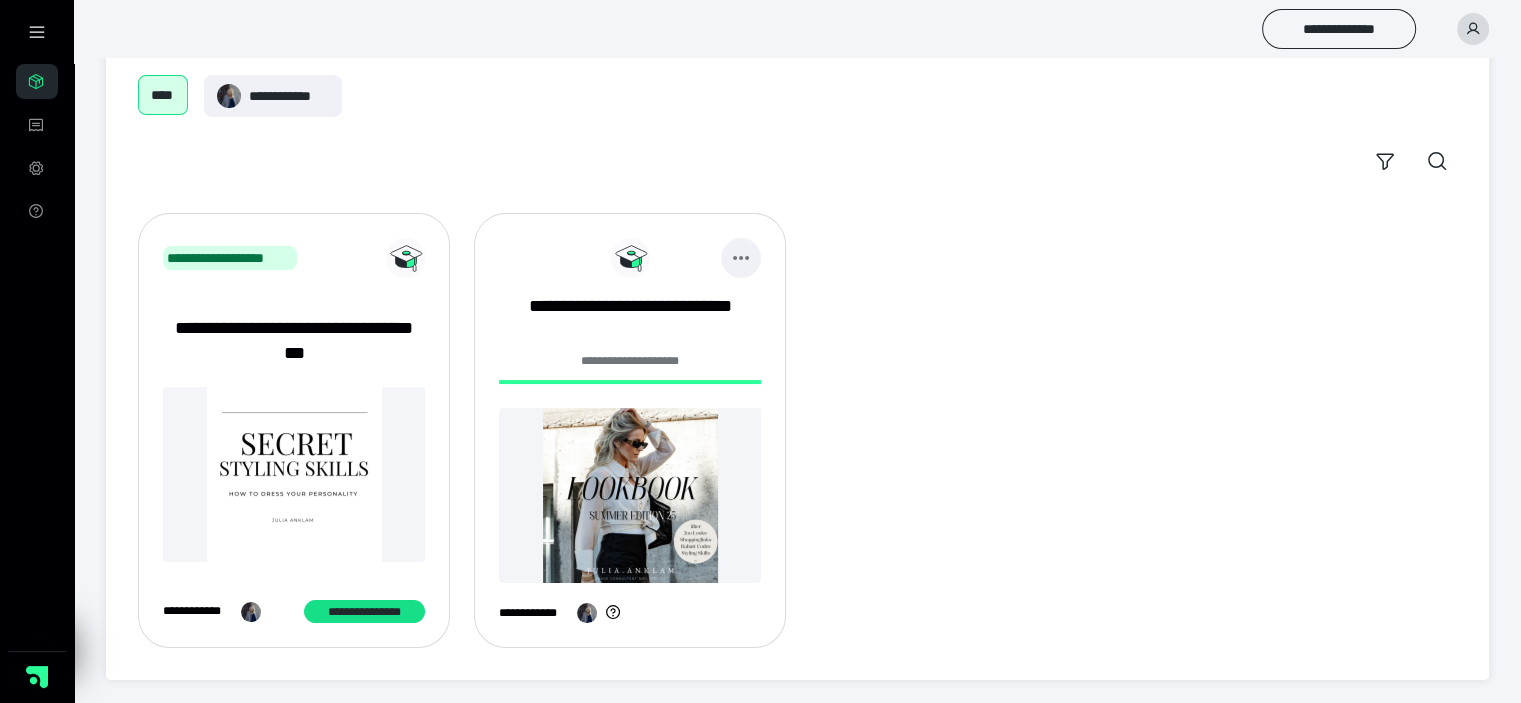 click 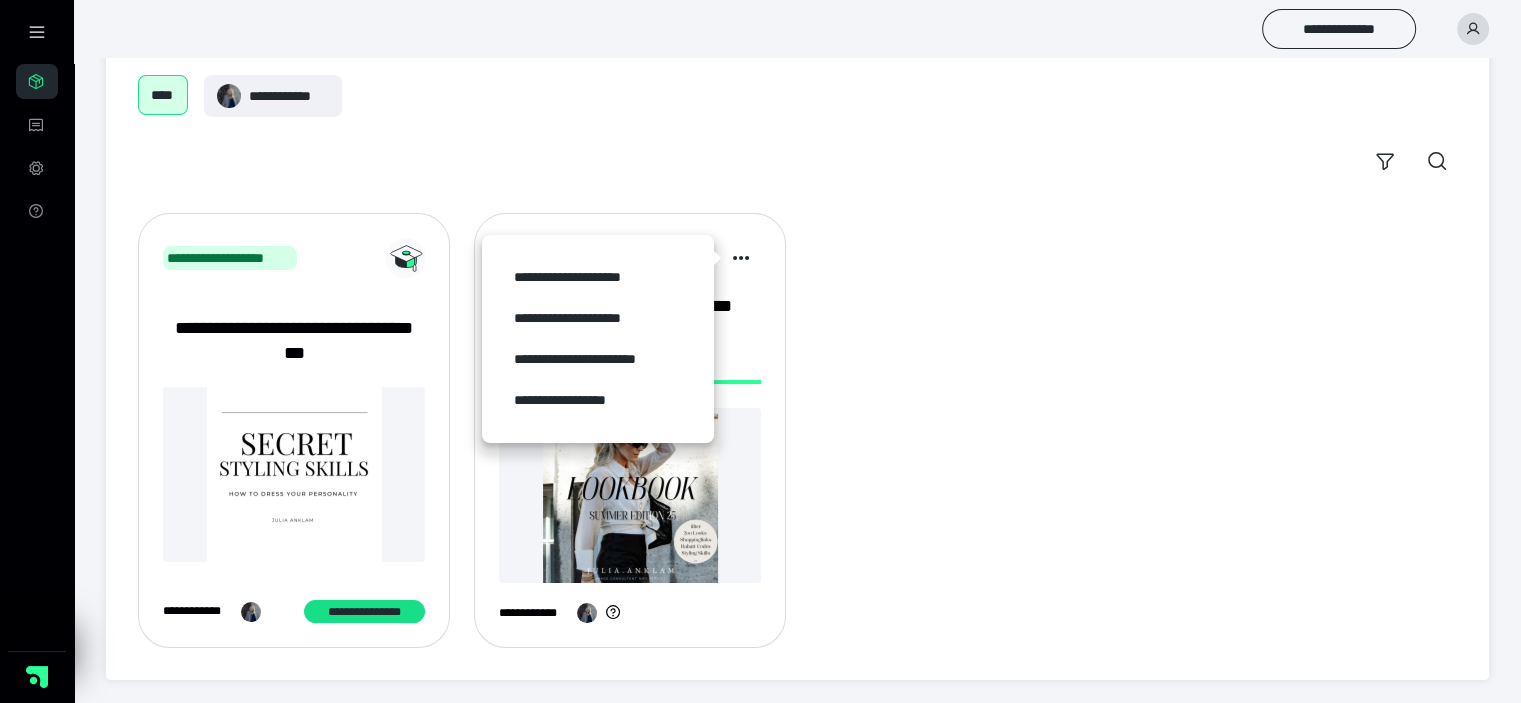 click on "John Doe lives at 123 Main St, Anytown, CA 90210. His email is john.doe@example.com and phone is 555-123-4567." at bounding box center (797, 430) 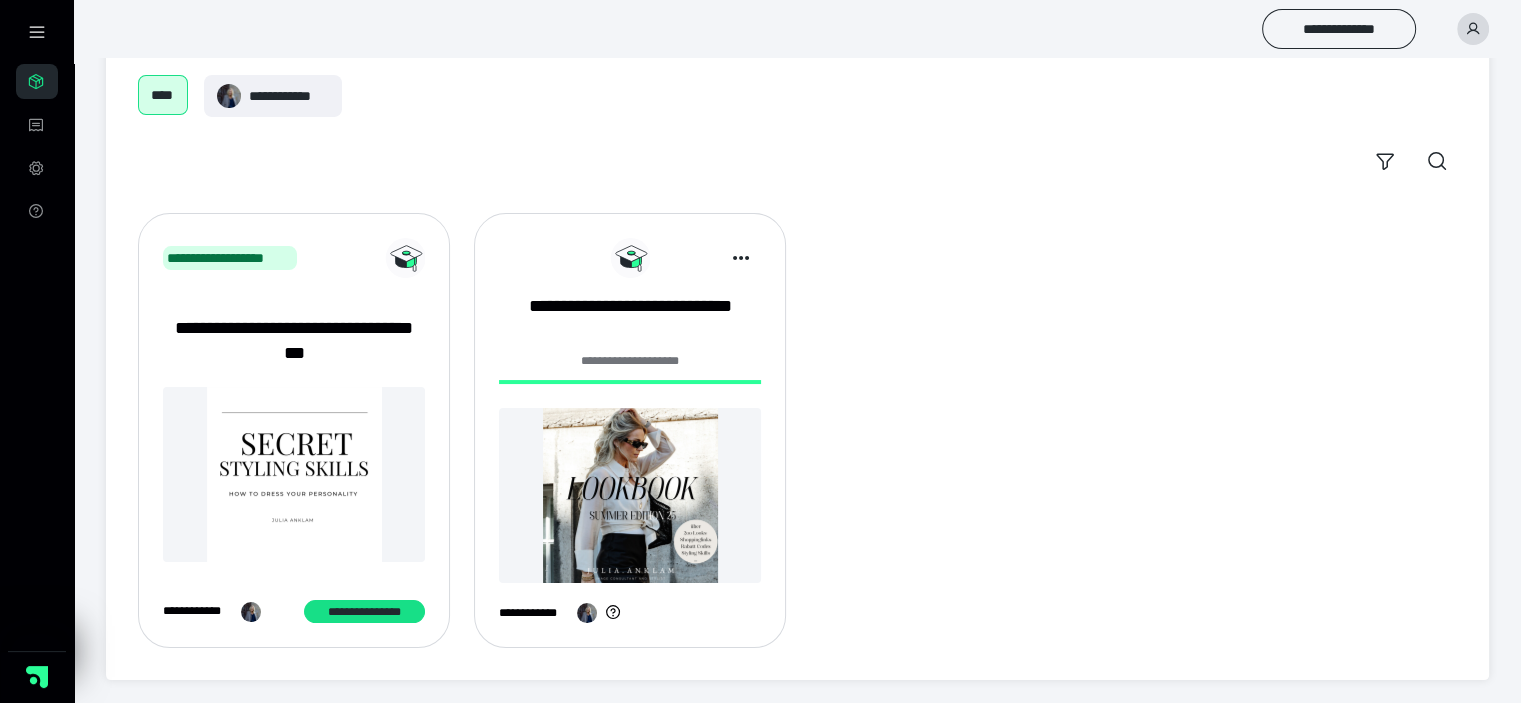 click at bounding box center (630, 495) 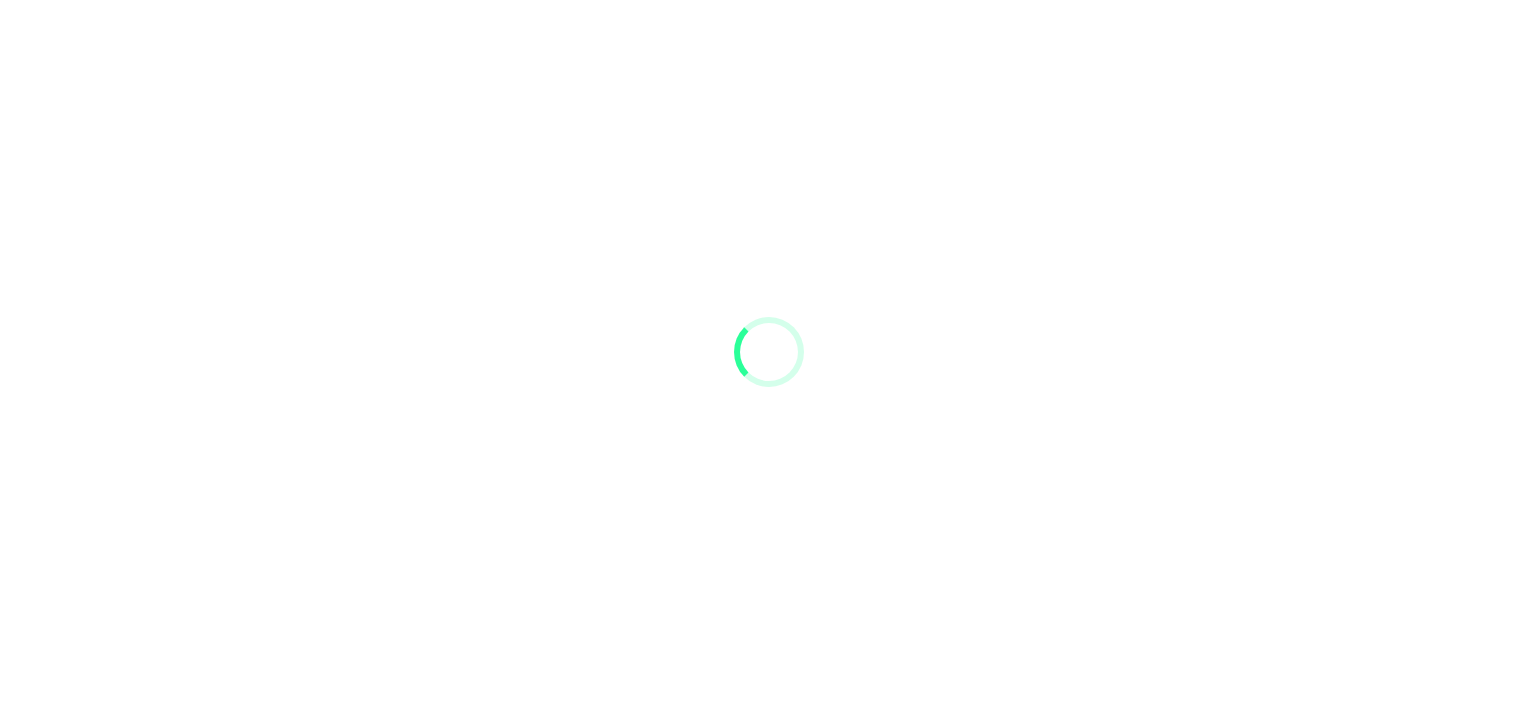 scroll, scrollTop: 0, scrollLeft: 0, axis: both 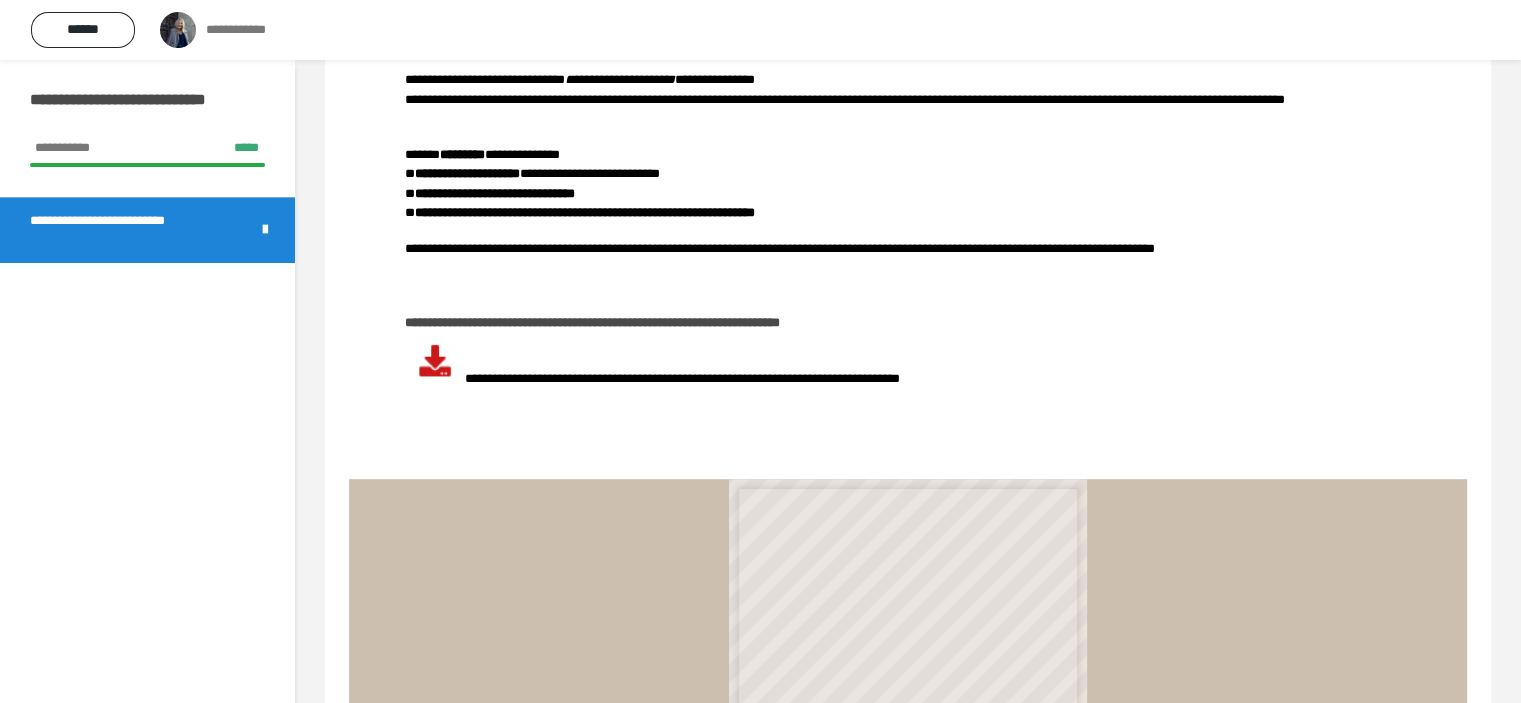 click at bounding box center (435, 360) 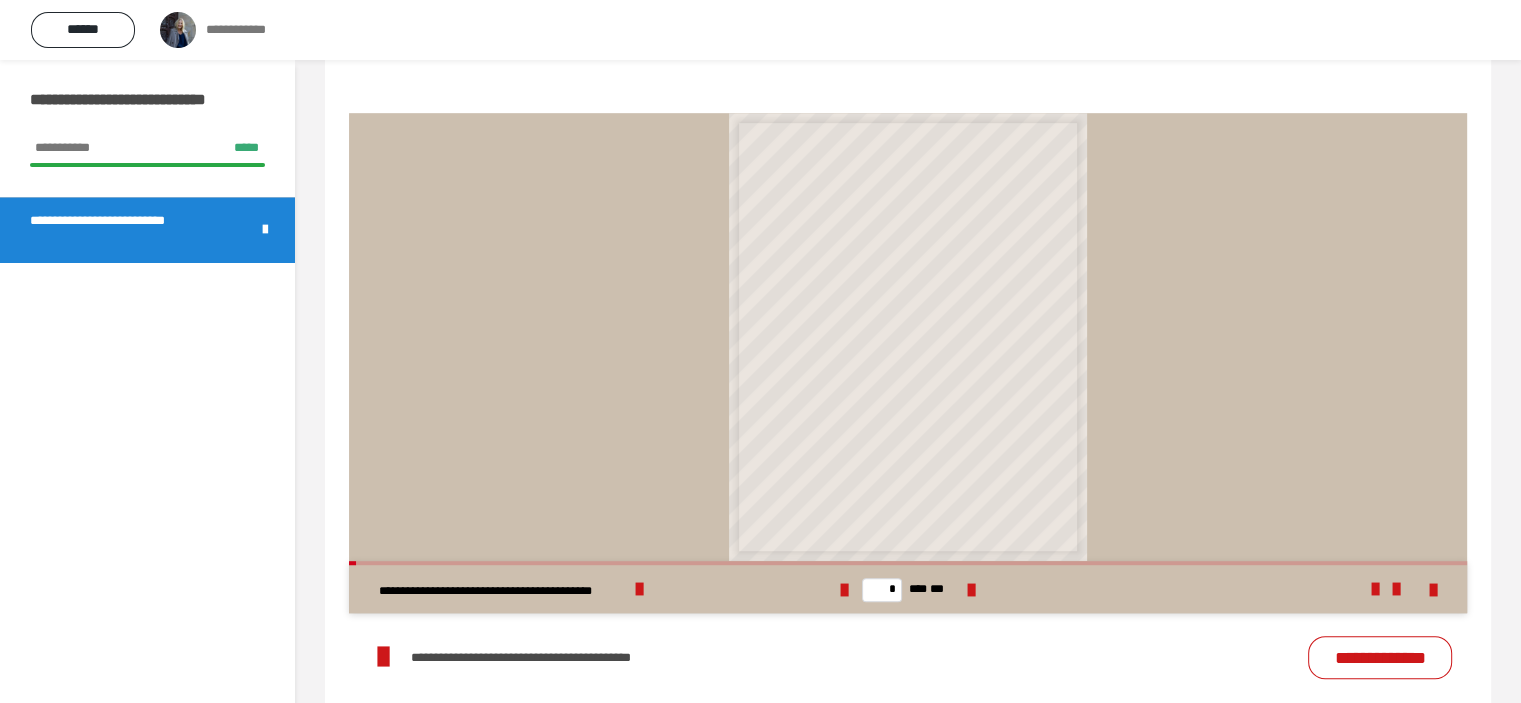 scroll, scrollTop: 1200, scrollLeft: 0, axis: vertical 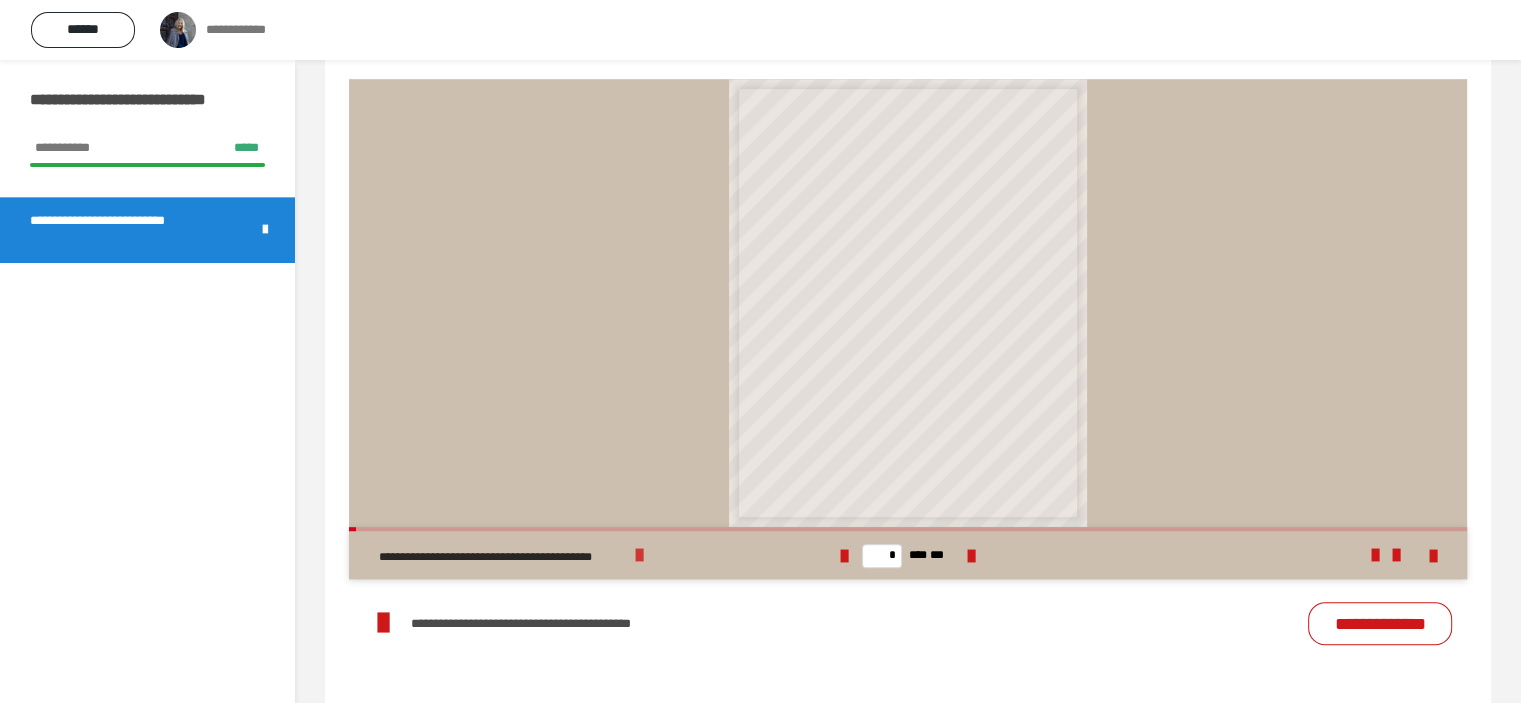 click at bounding box center [639, 555] 